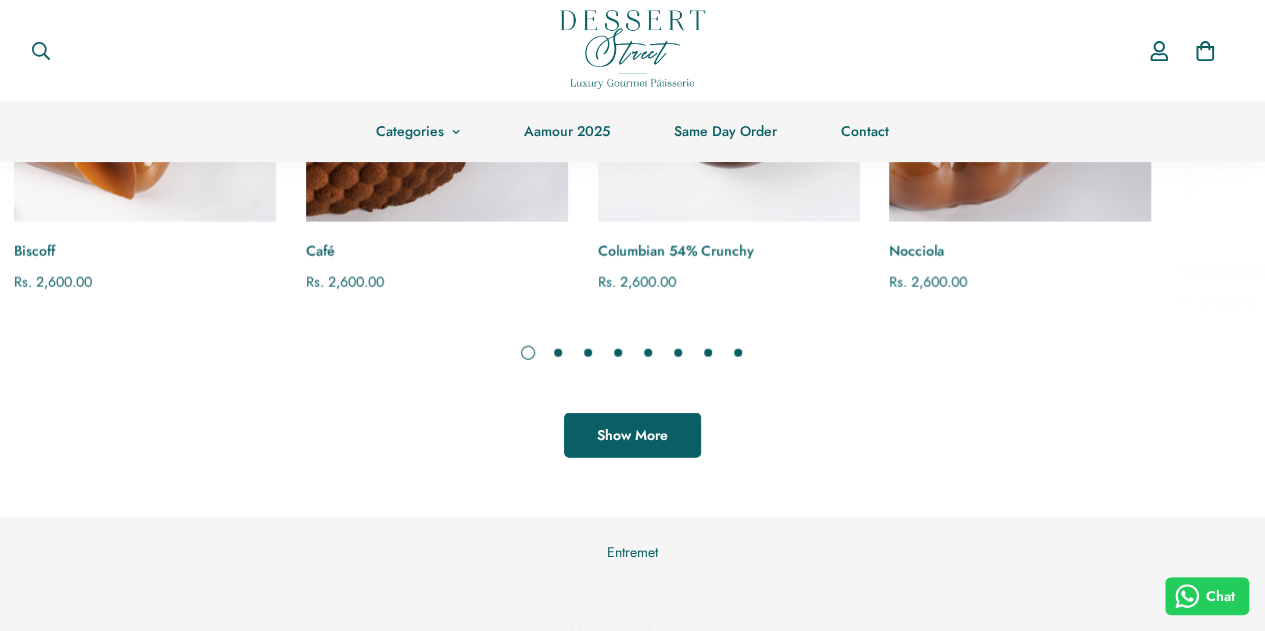 scroll, scrollTop: 2389, scrollLeft: 0, axis: vertical 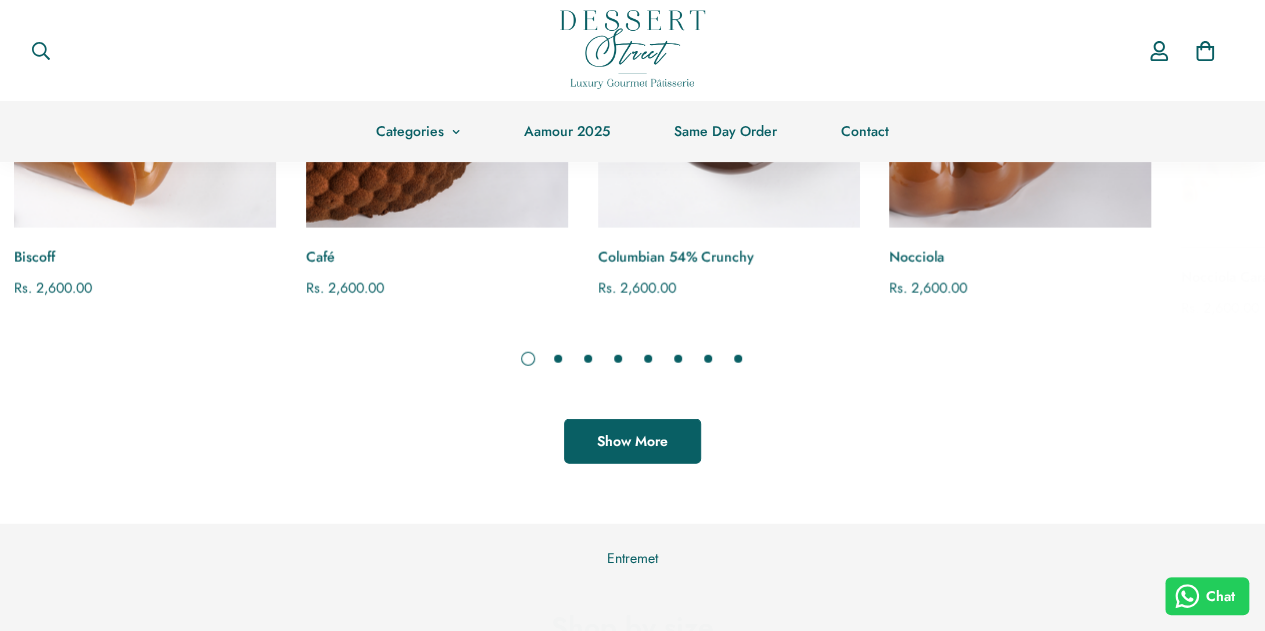 click 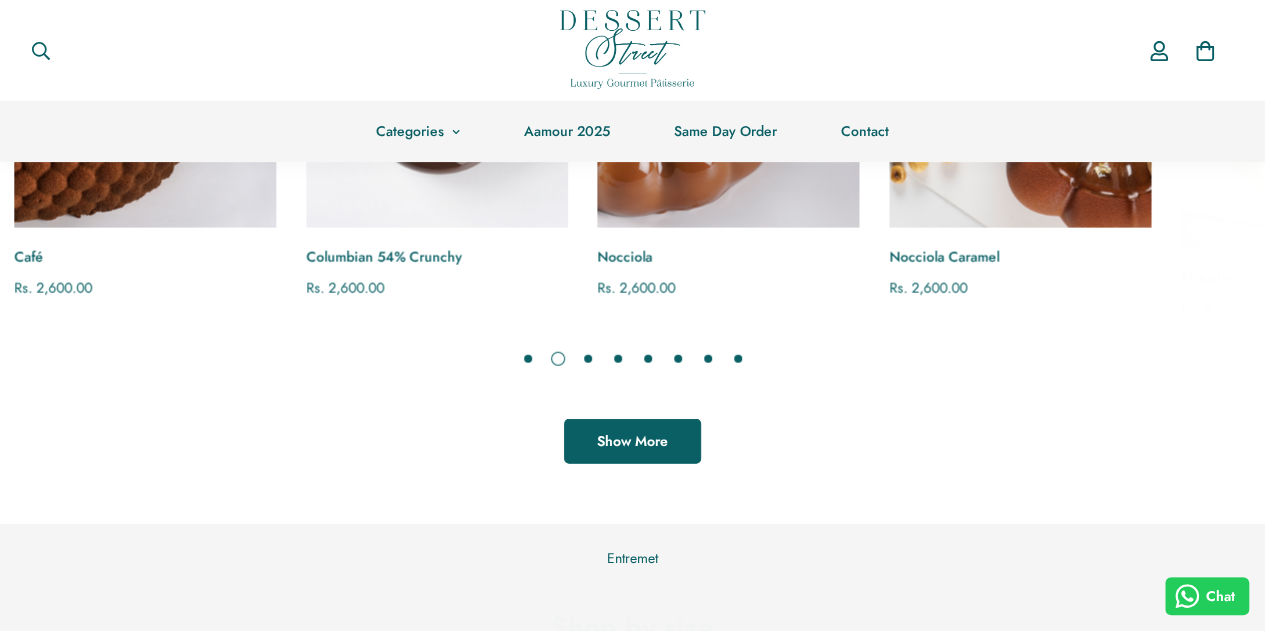 click 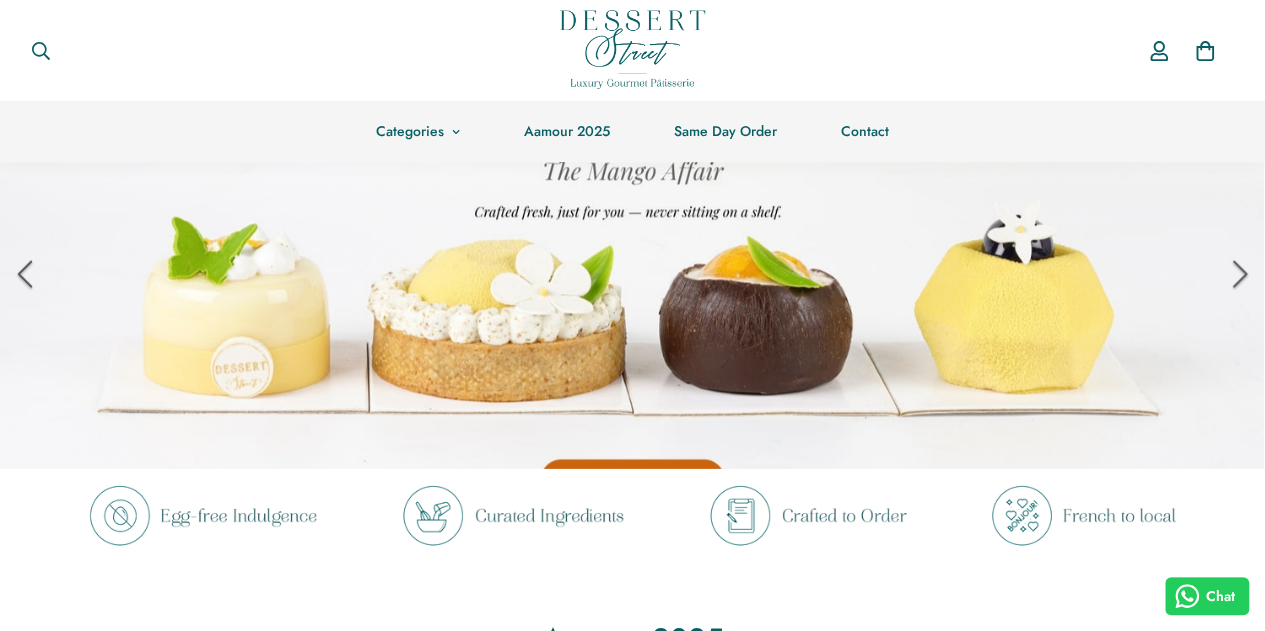 scroll, scrollTop: 86, scrollLeft: 0, axis: vertical 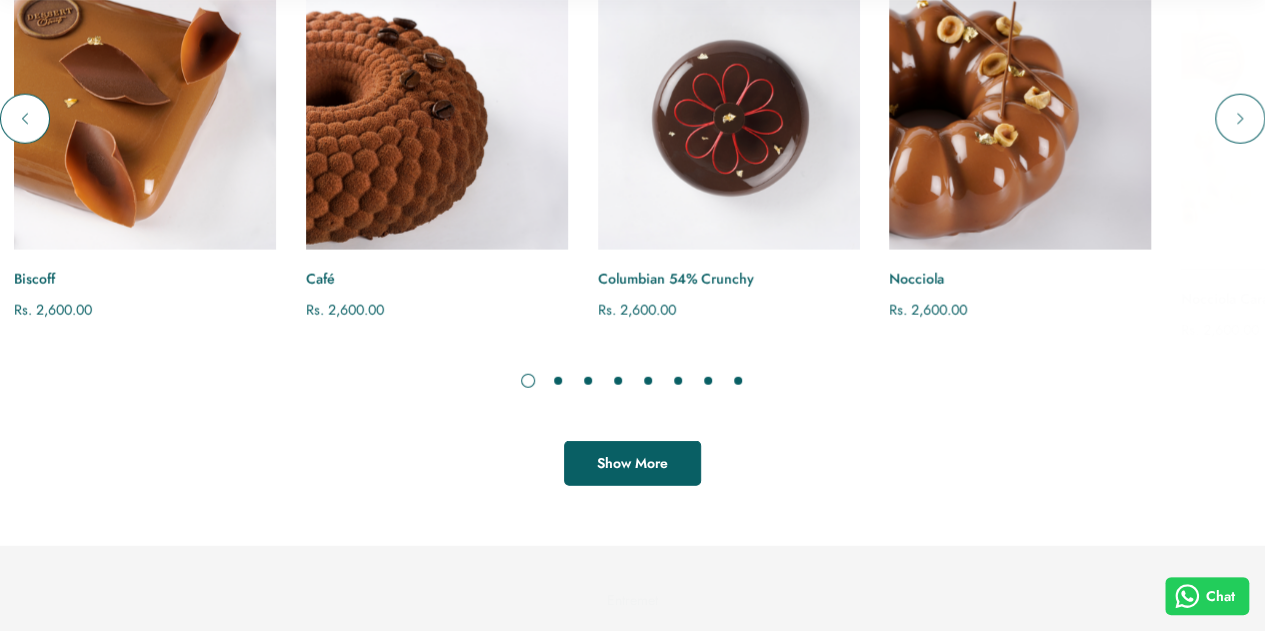click 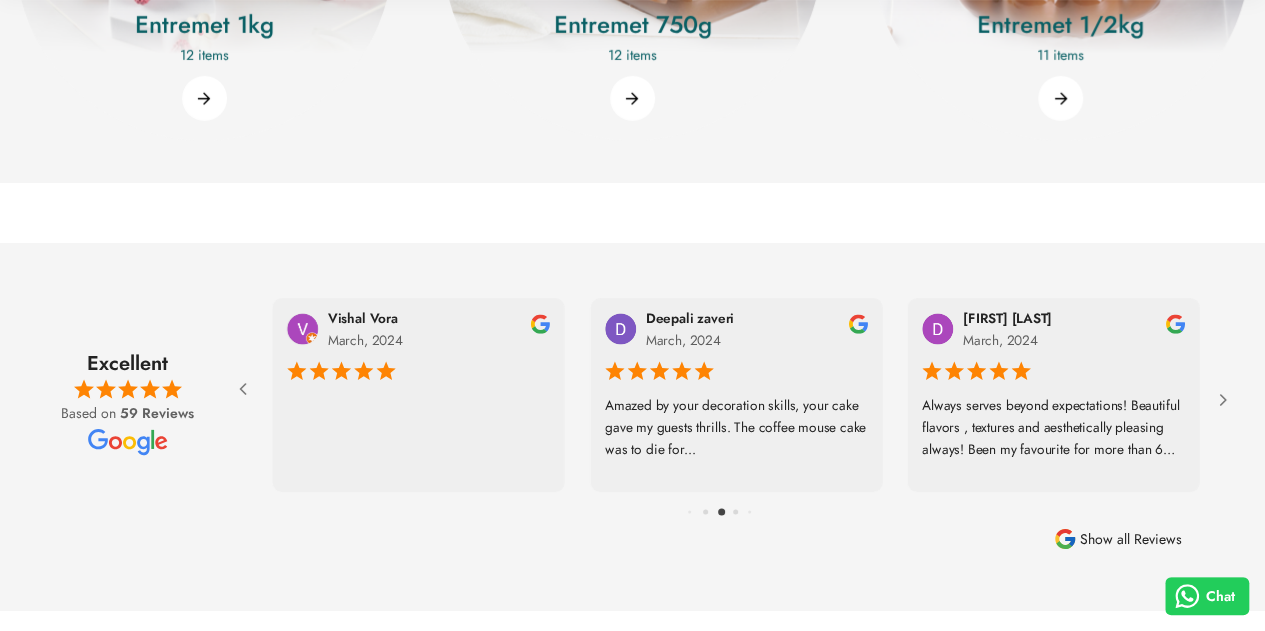 scroll, scrollTop: 3318, scrollLeft: 0, axis: vertical 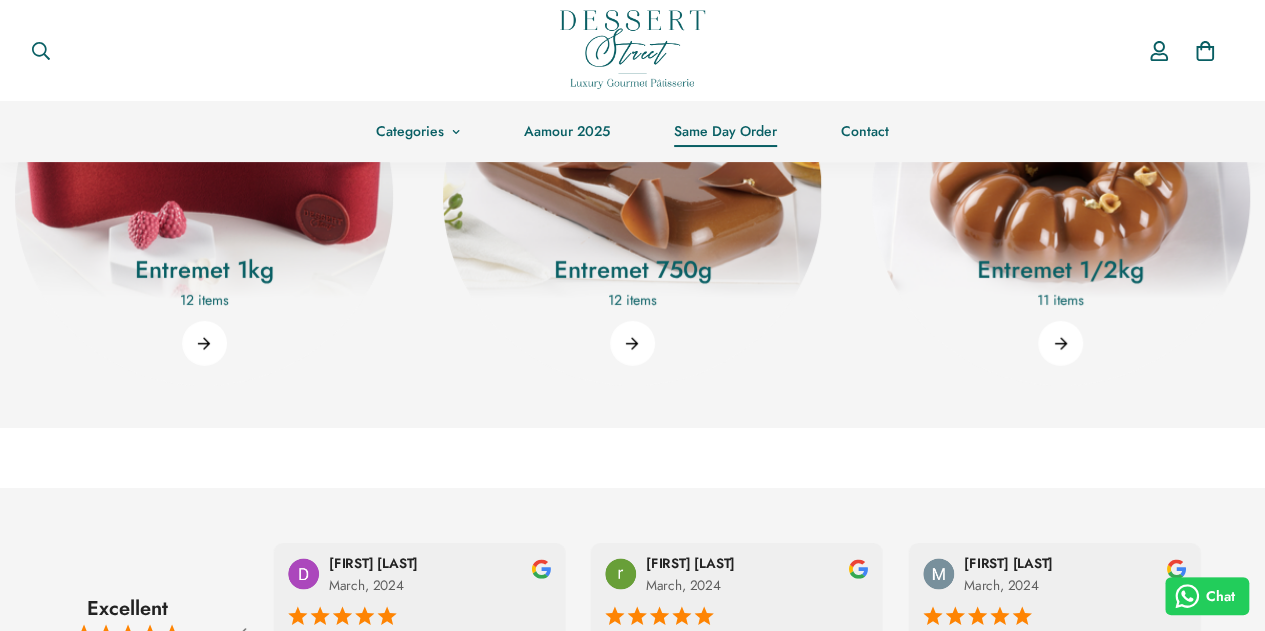 click on "Same Day Order" at bounding box center [725, 131] 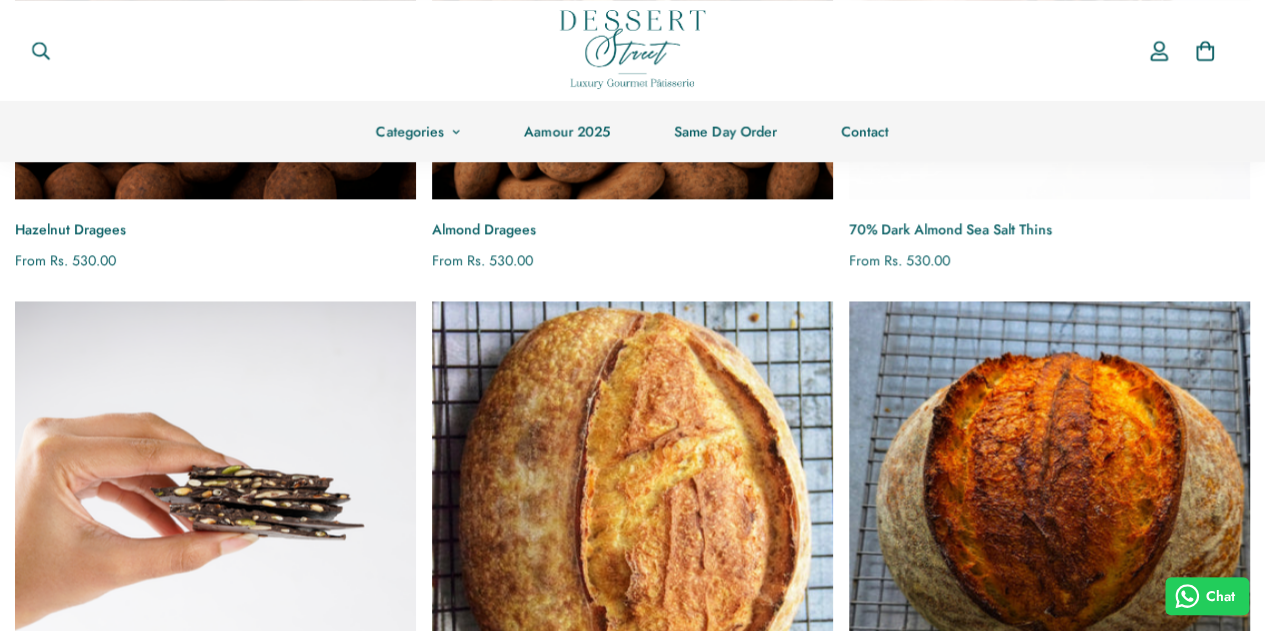 scroll, scrollTop: 1517, scrollLeft: 0, axis: vertical 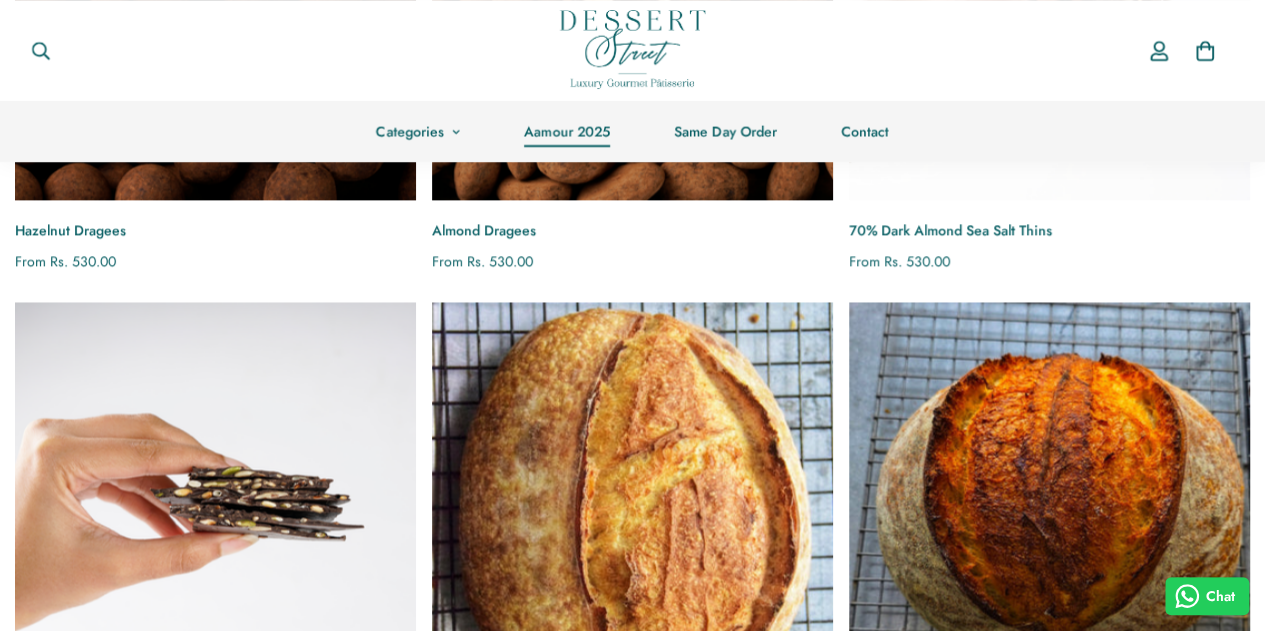 click on "Aamour 2025" at bounding box center (567, 131) 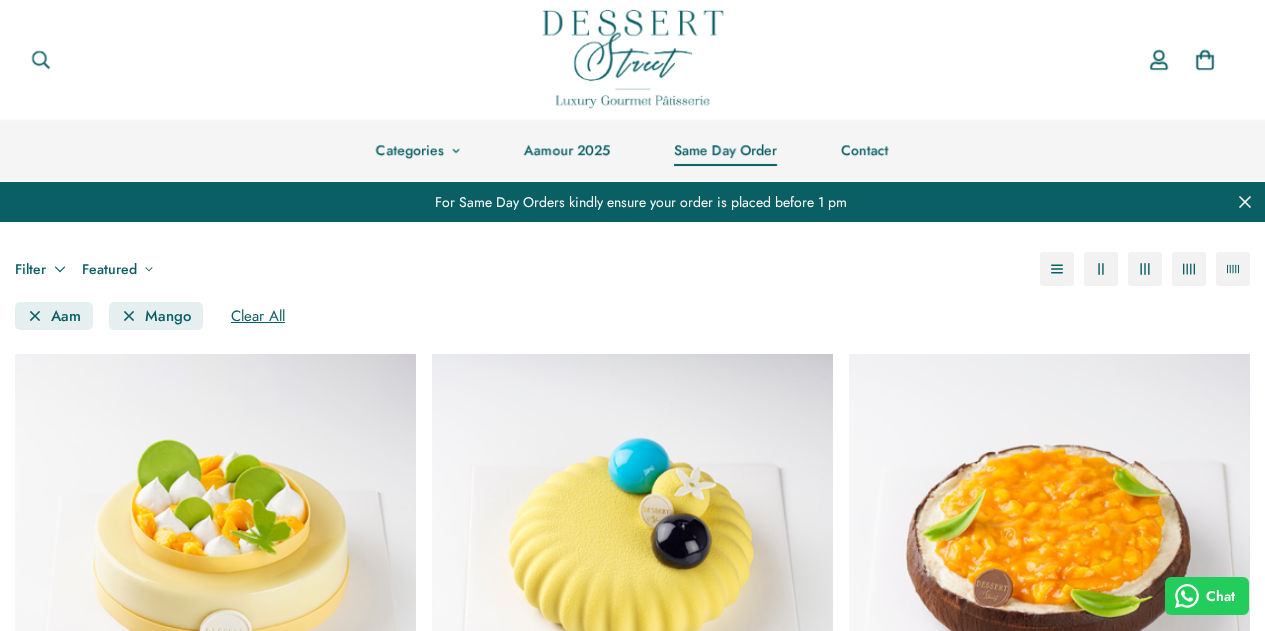 scroll, scrollTop: 0, scrollLeft: 0, axis: both 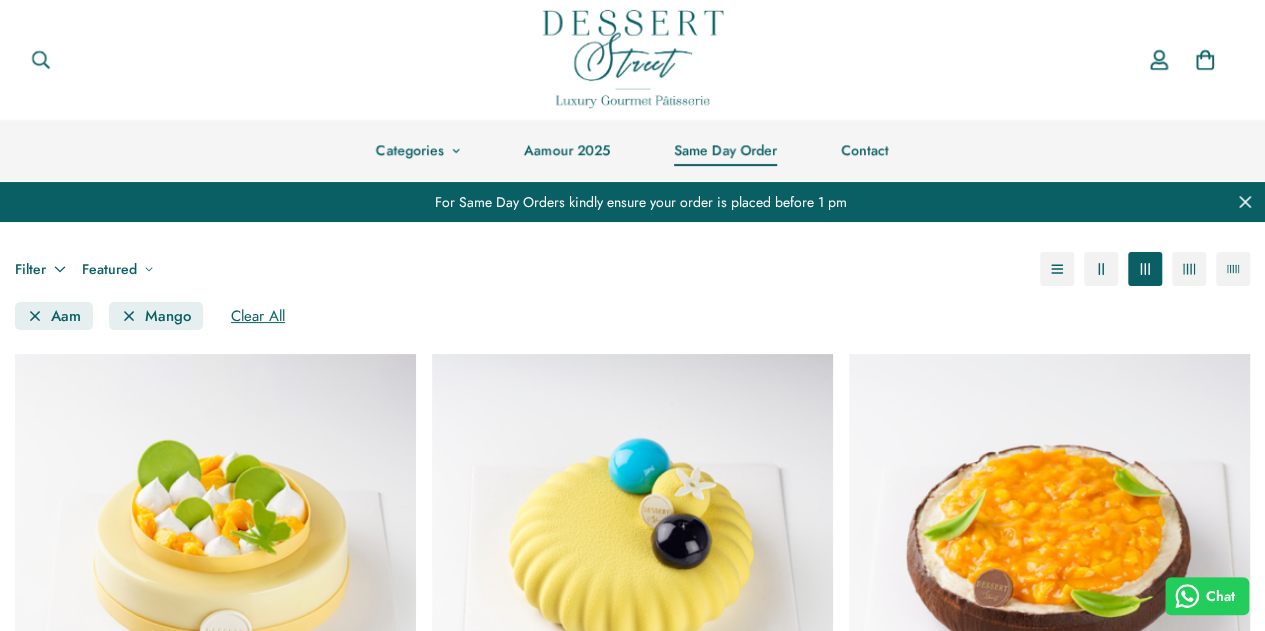 click on "Same Day Order" at bounding box center [725, 150] 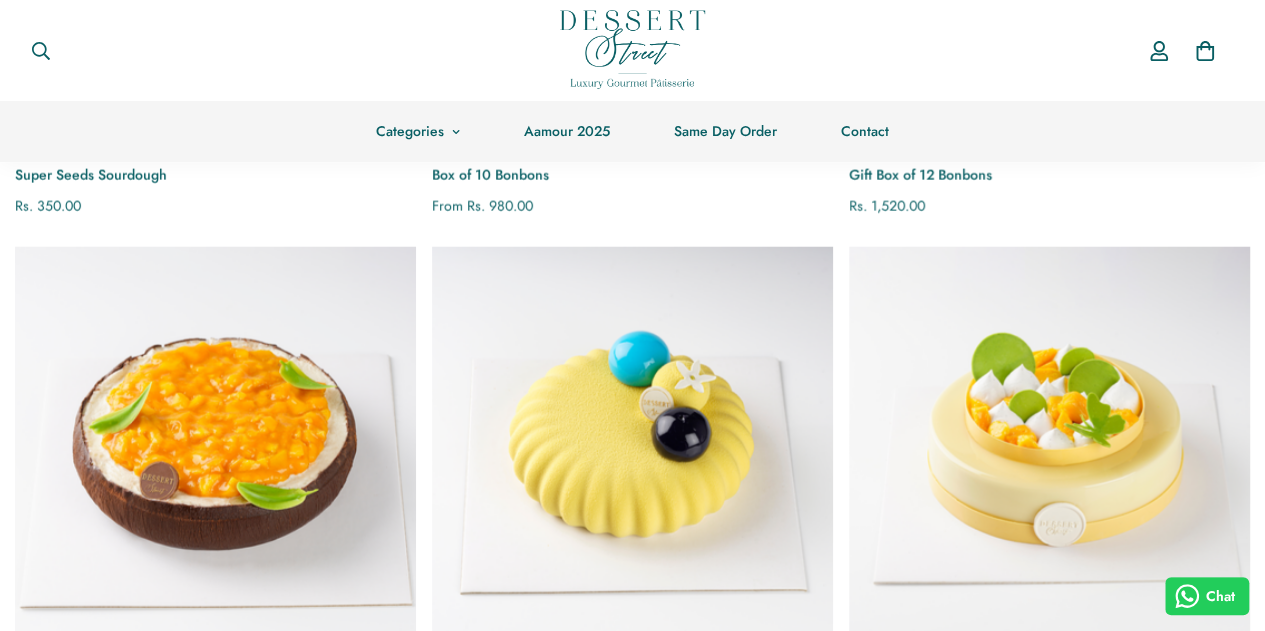 scroll, scrollTop: 2577, scrollLeft: 0, axis: vertical 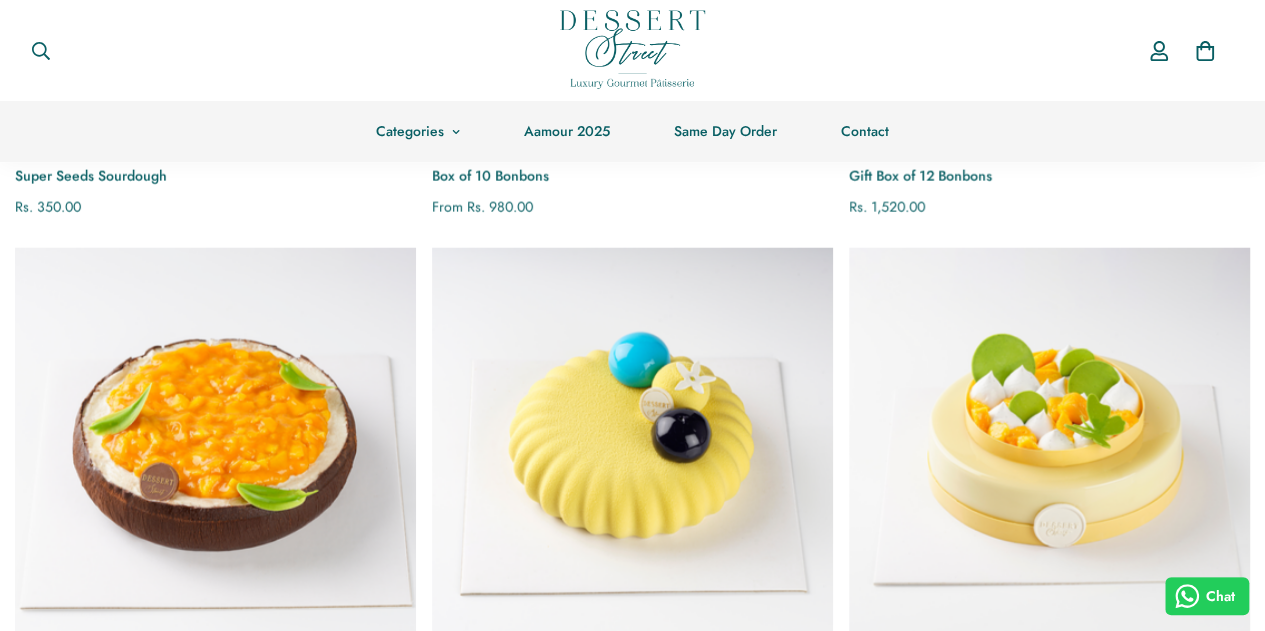 click at bounding box center [632, 1454] 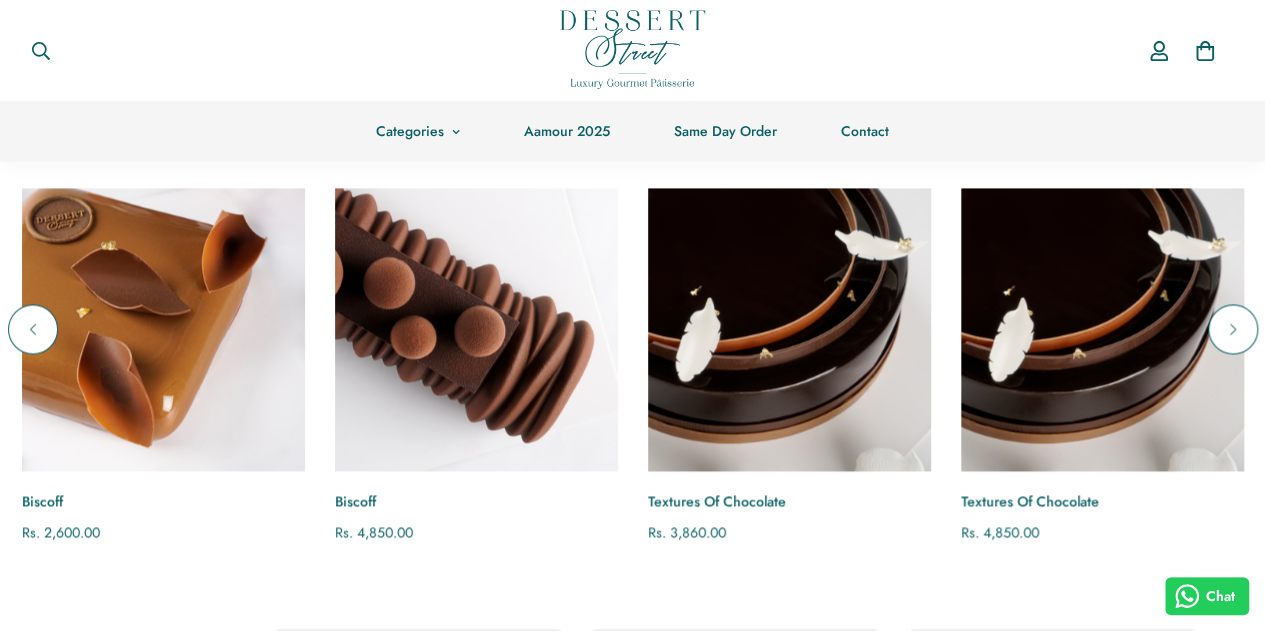 scroll, scrollTop: 1383, scrollLeft: 0, axis: vertical 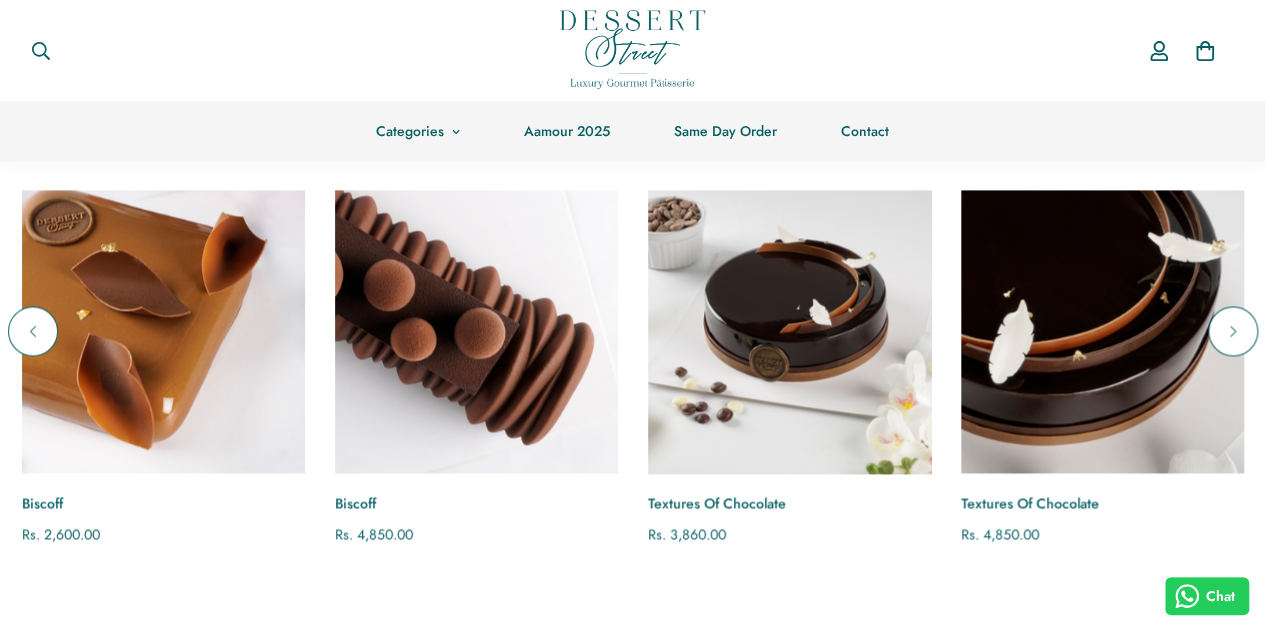 click at bounding box center [788, 330] 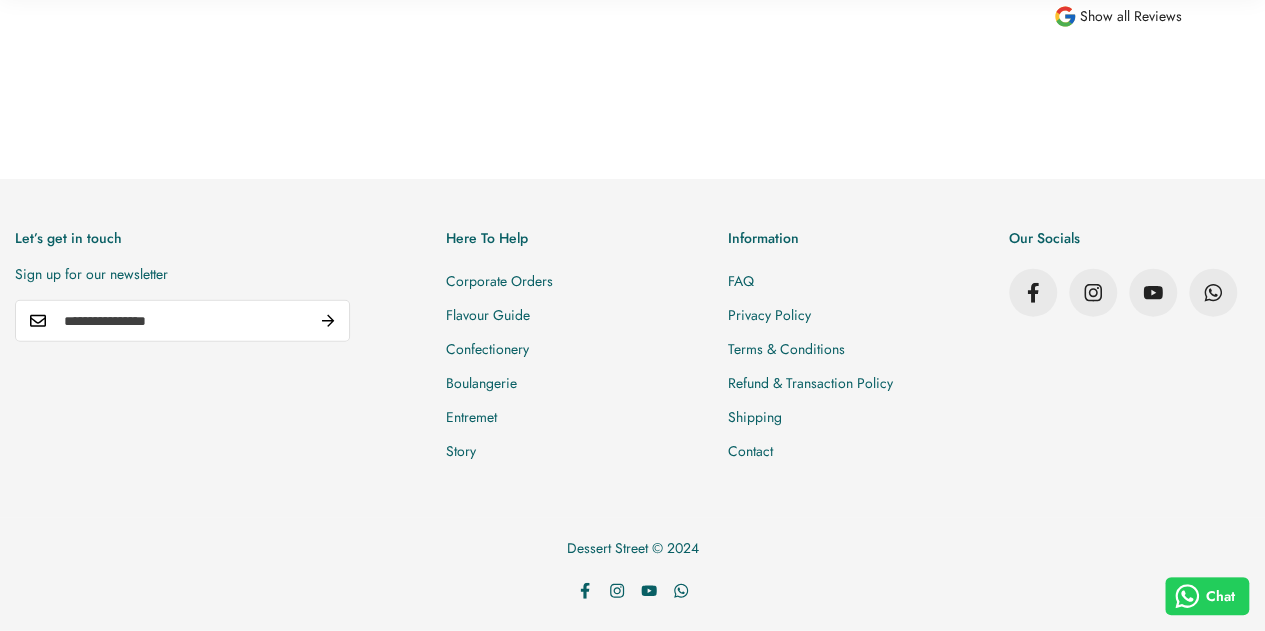 scroll, scrollTop: 2342, scrollLeft: 0, axis: vertical 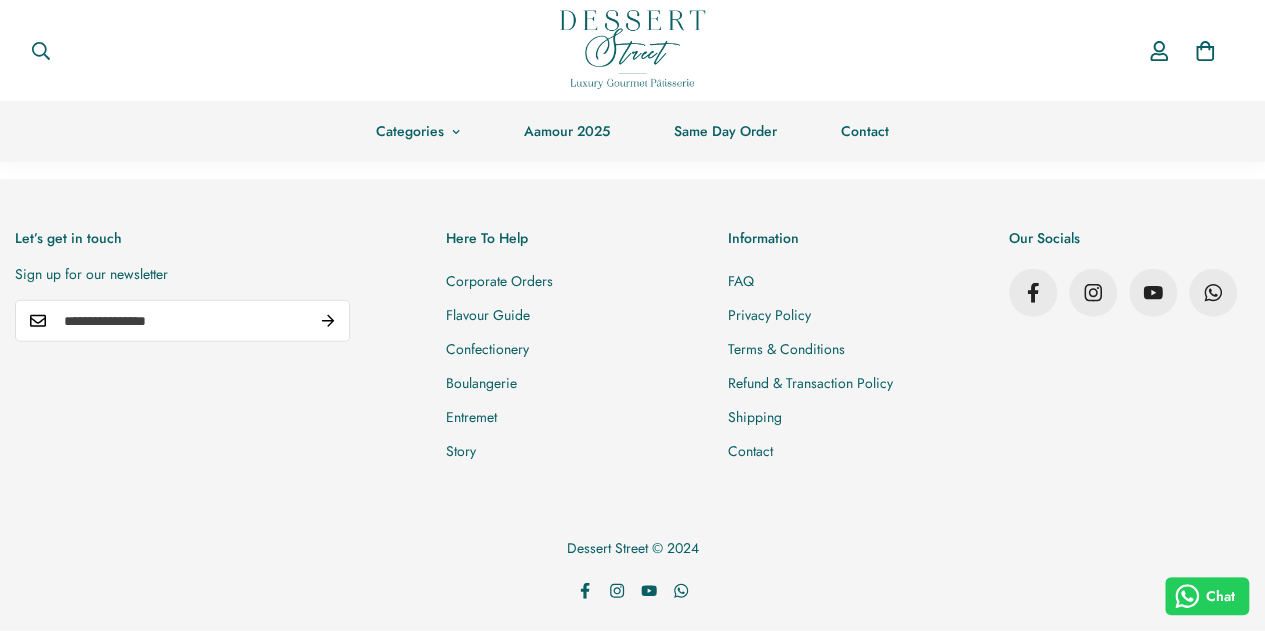 click on "Let’s get in touch
Sign up for our newsletter" at bounding box center [182, 348] 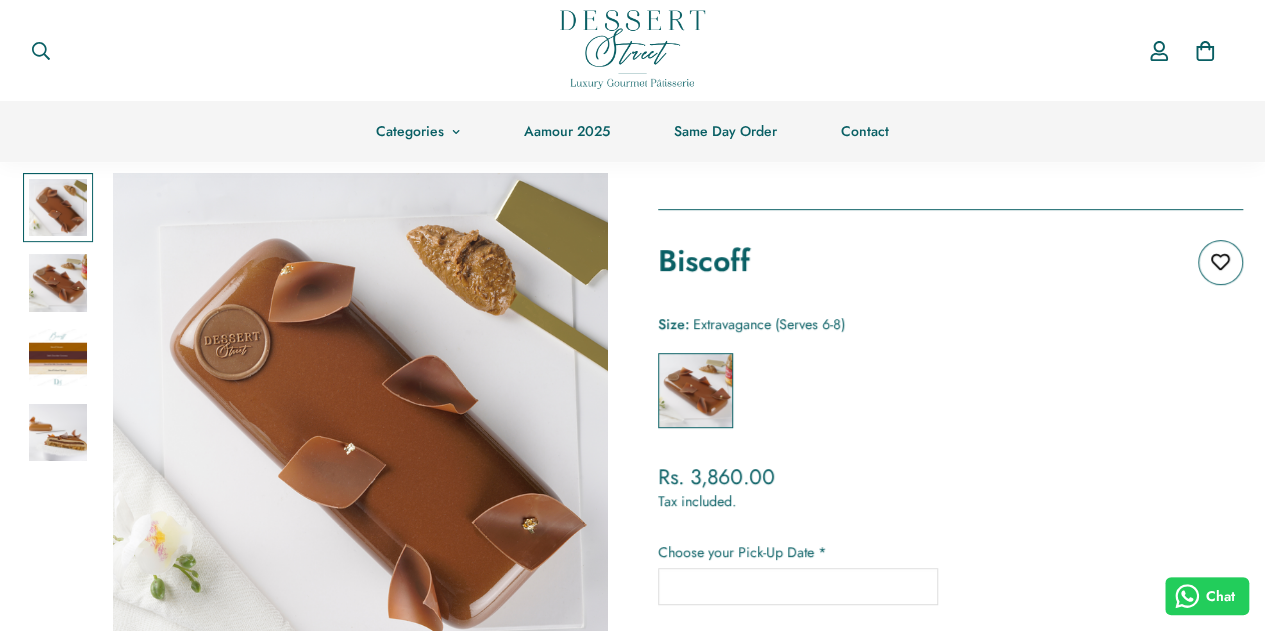 scroll, scrollTop: 0, scrollLeft: 0, axis: both 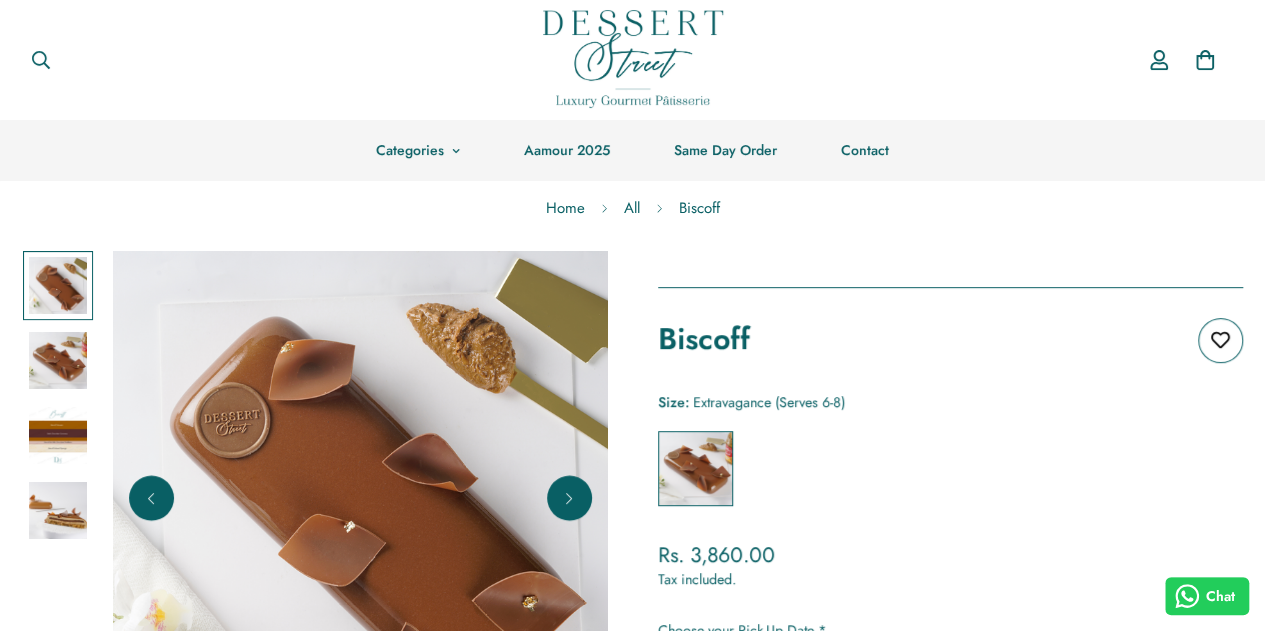 click at bounding box center (58, 286) 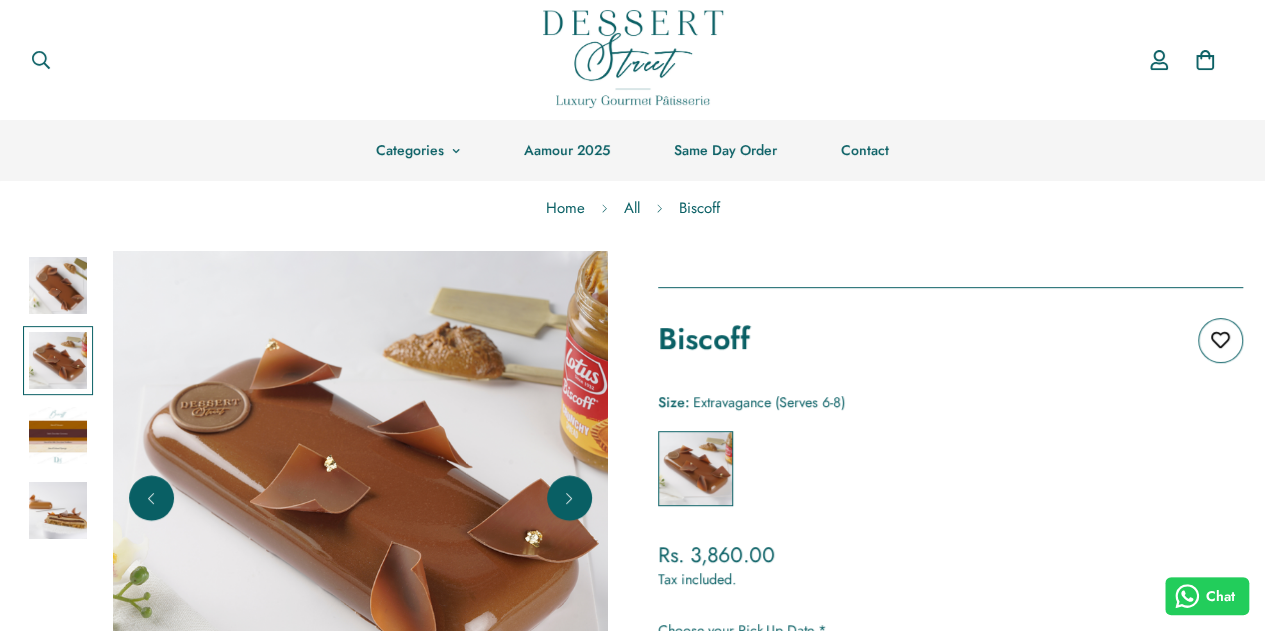 click at bounding box center [58, 436] 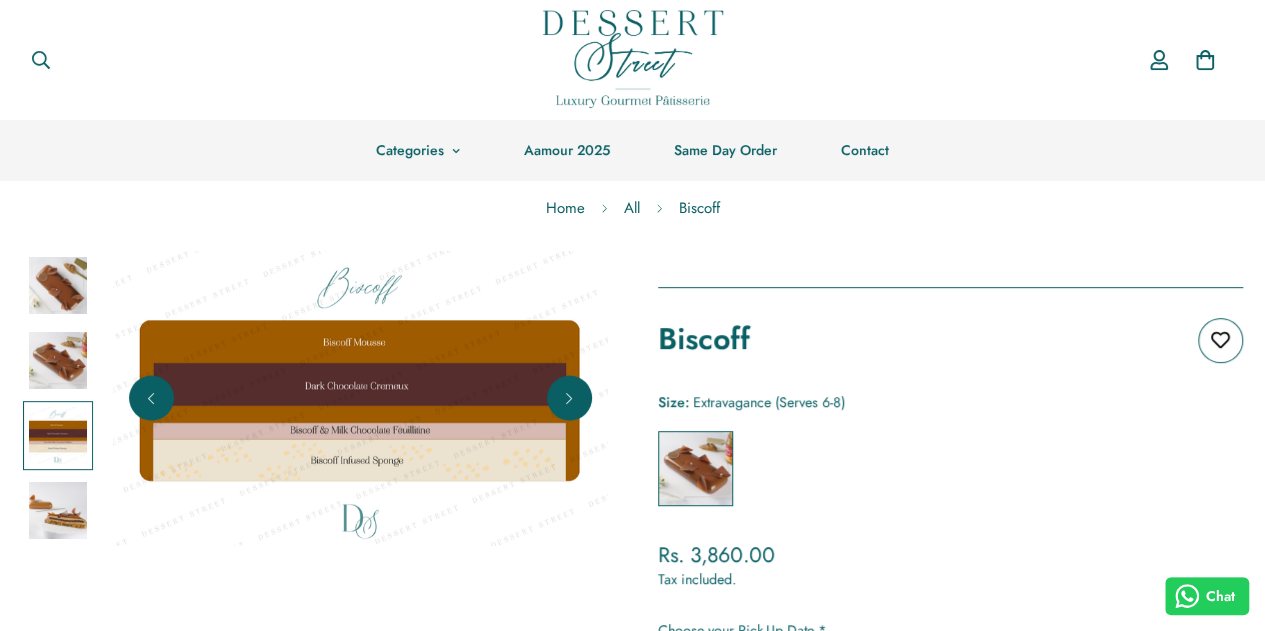 click at bounding box center (58, 511) 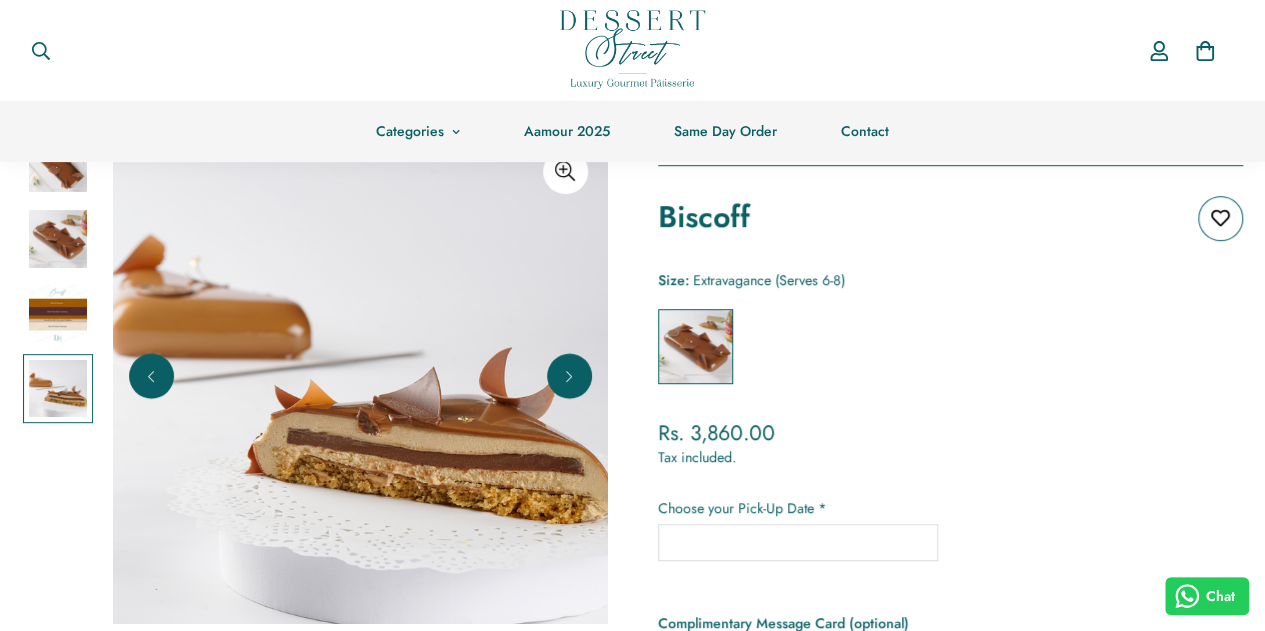 scroll, scrollTop: 154, scrollLeft: 0, axis: vertical 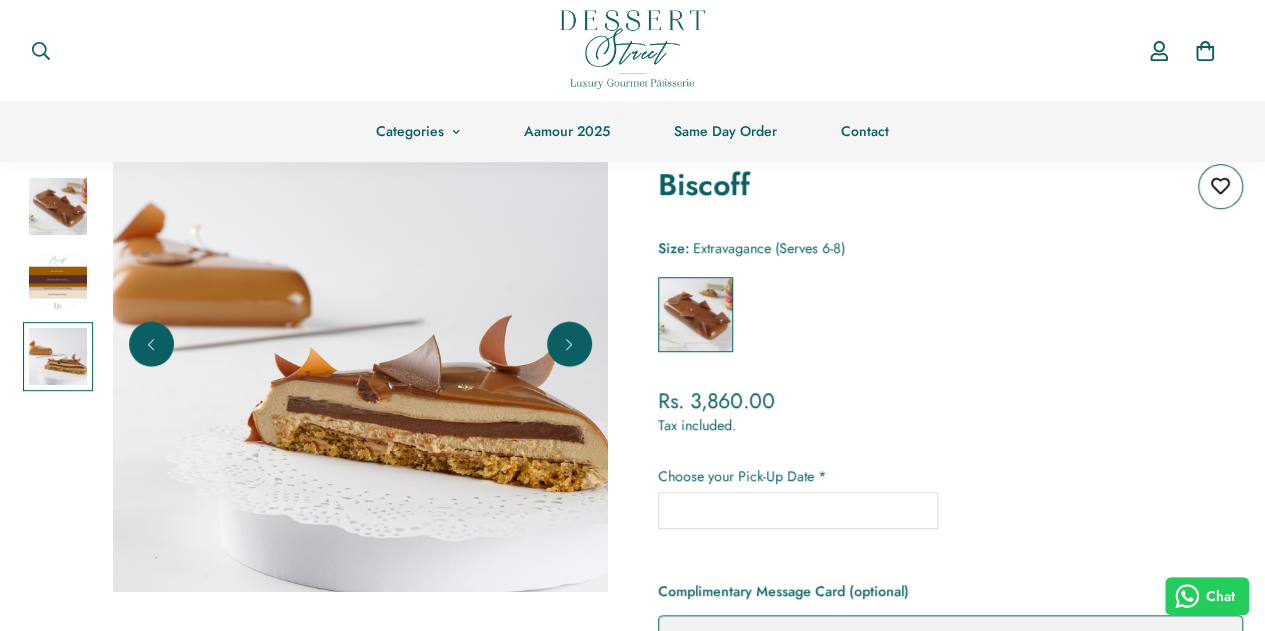 click at bounding box center [58, 282] 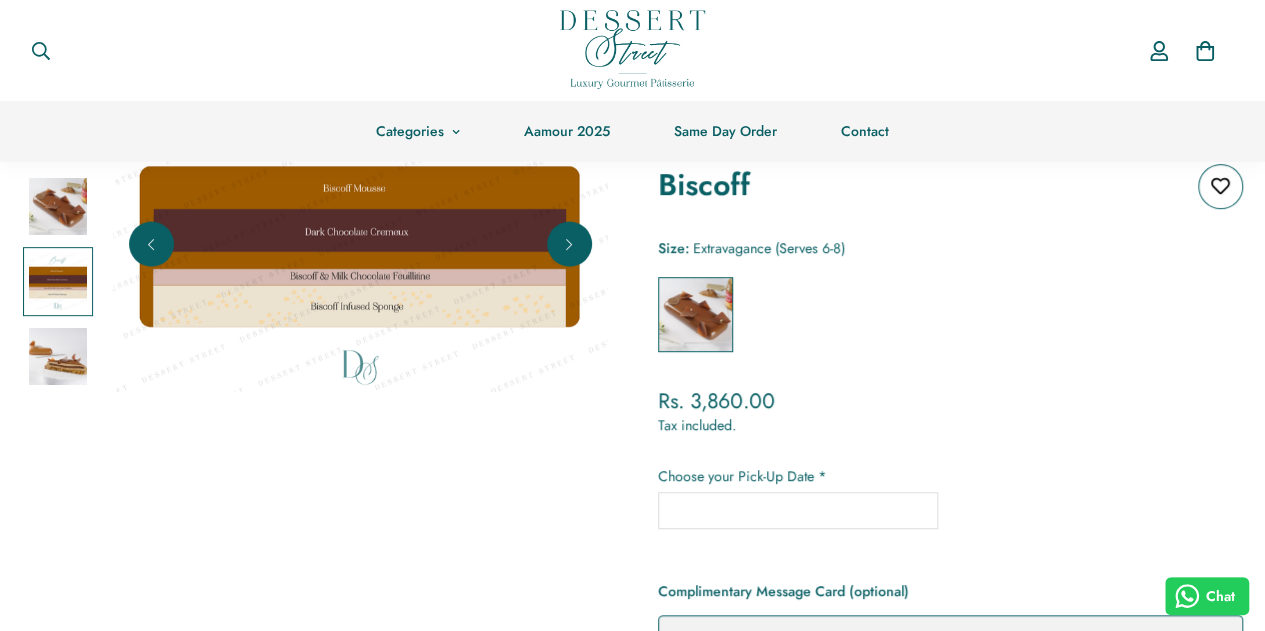 click at bounding box center [58, 207] 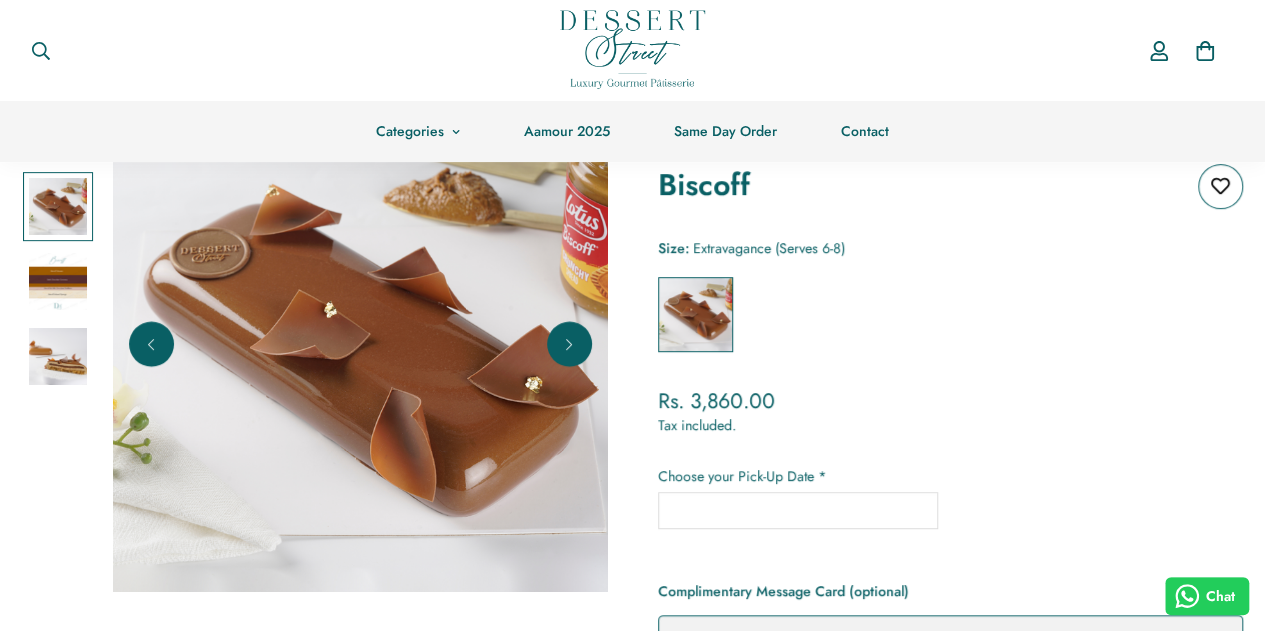 click at bounding box center [58, 207] 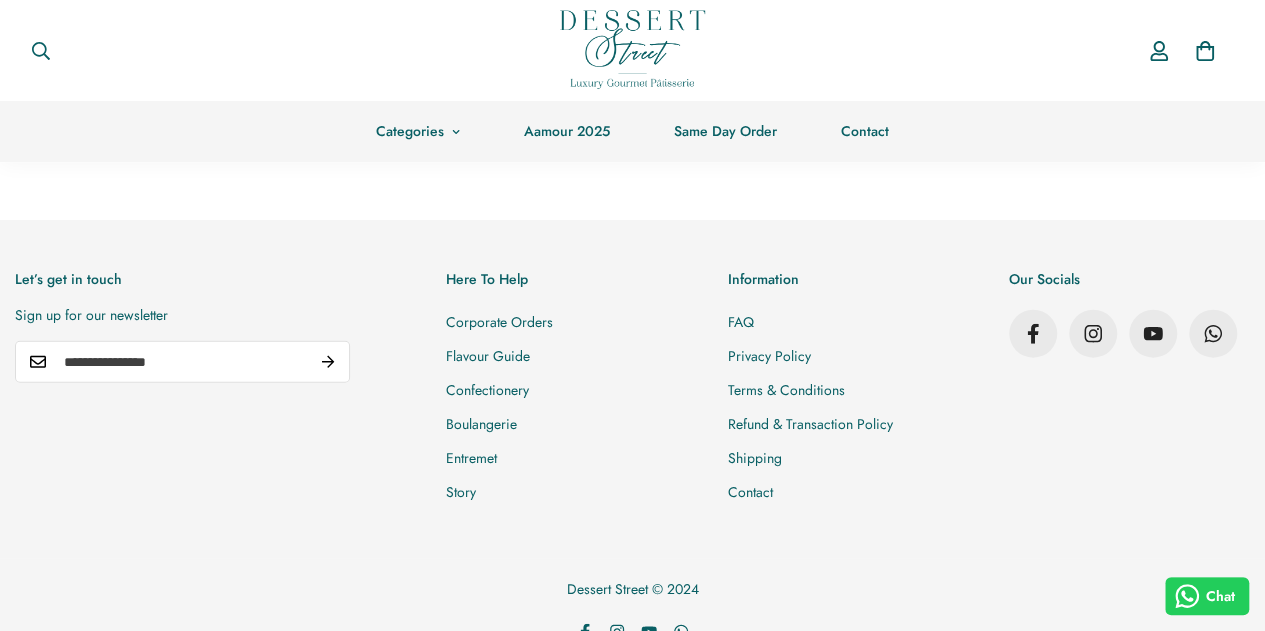 scroll, scrollTop: 2167, scrollLeft: 0, axis: vertical 